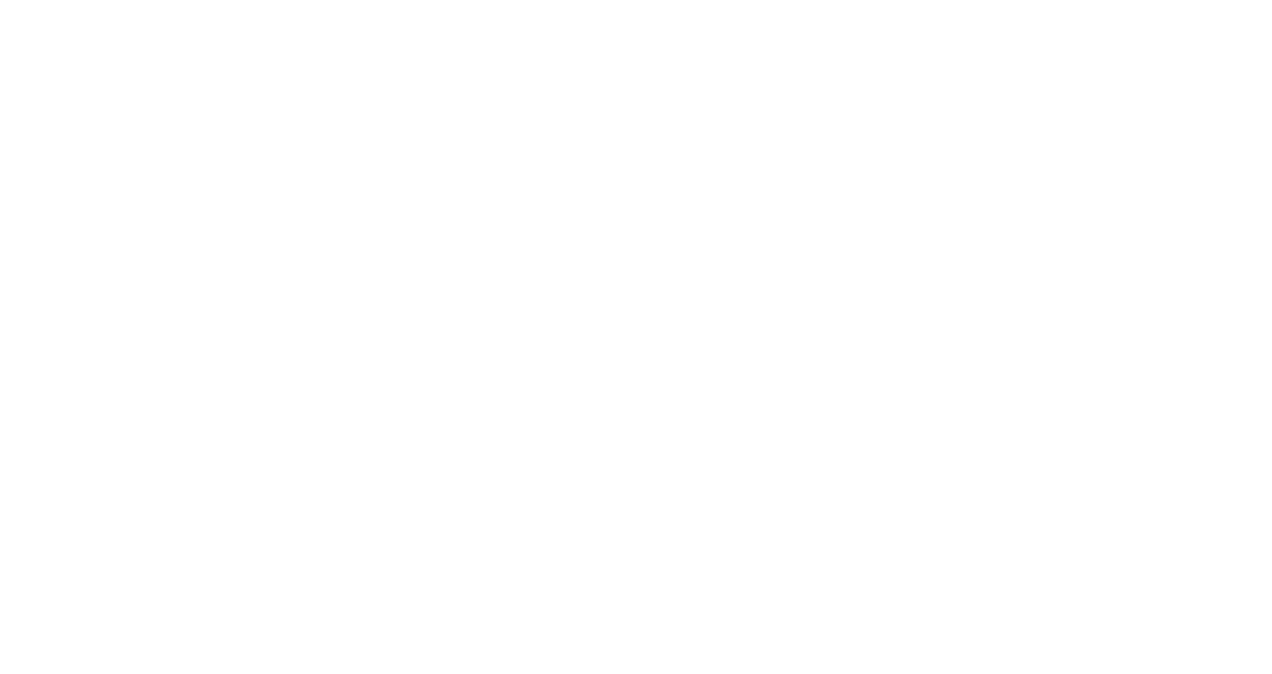 scroll, scrollTop: 0, scrollLeft: 0, axis: both 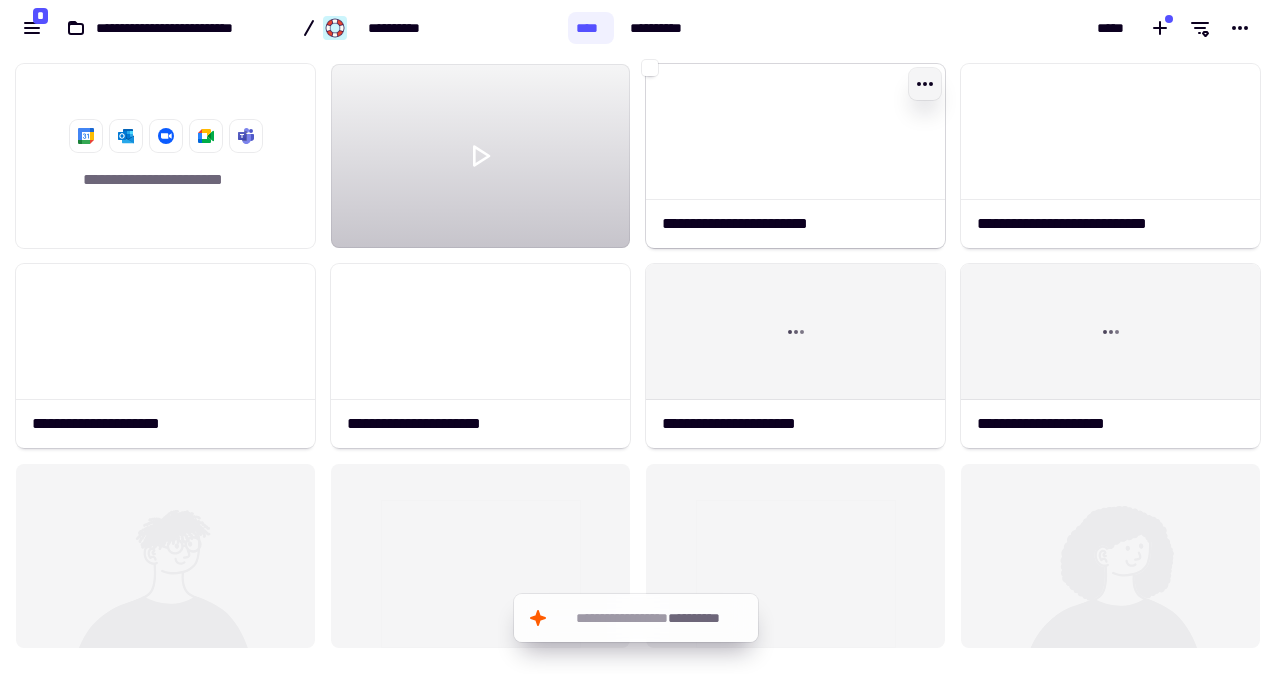 click 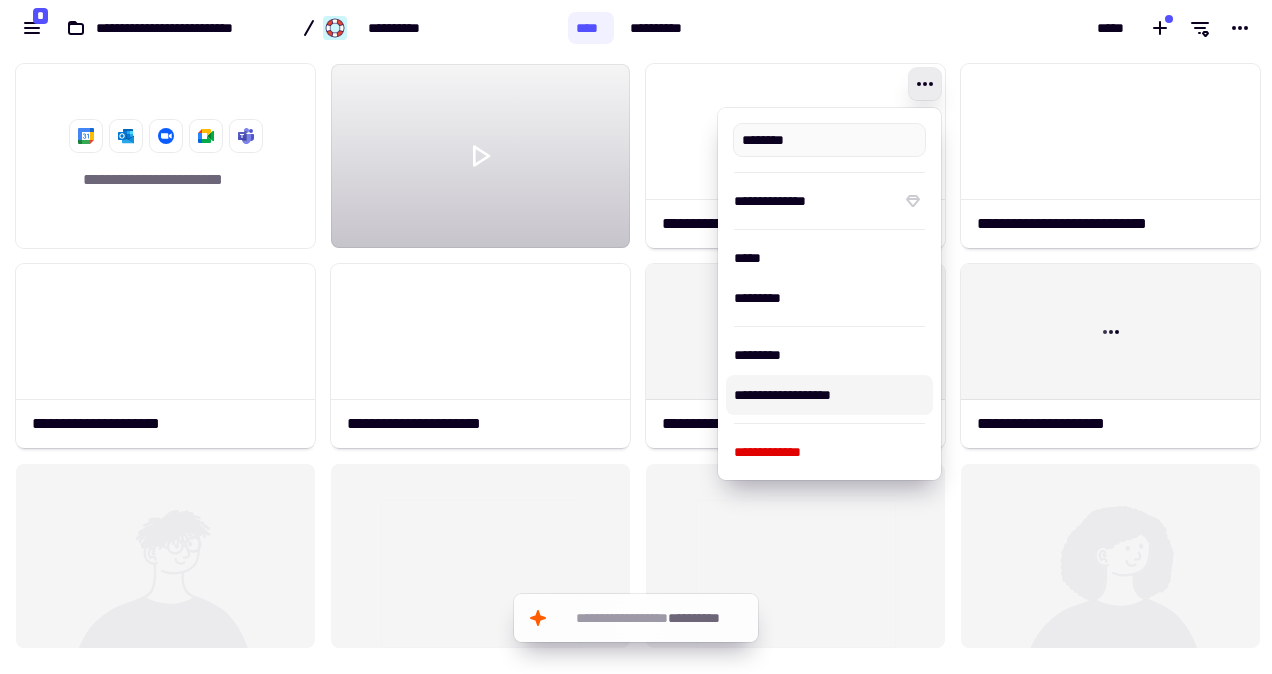 type on "**********" 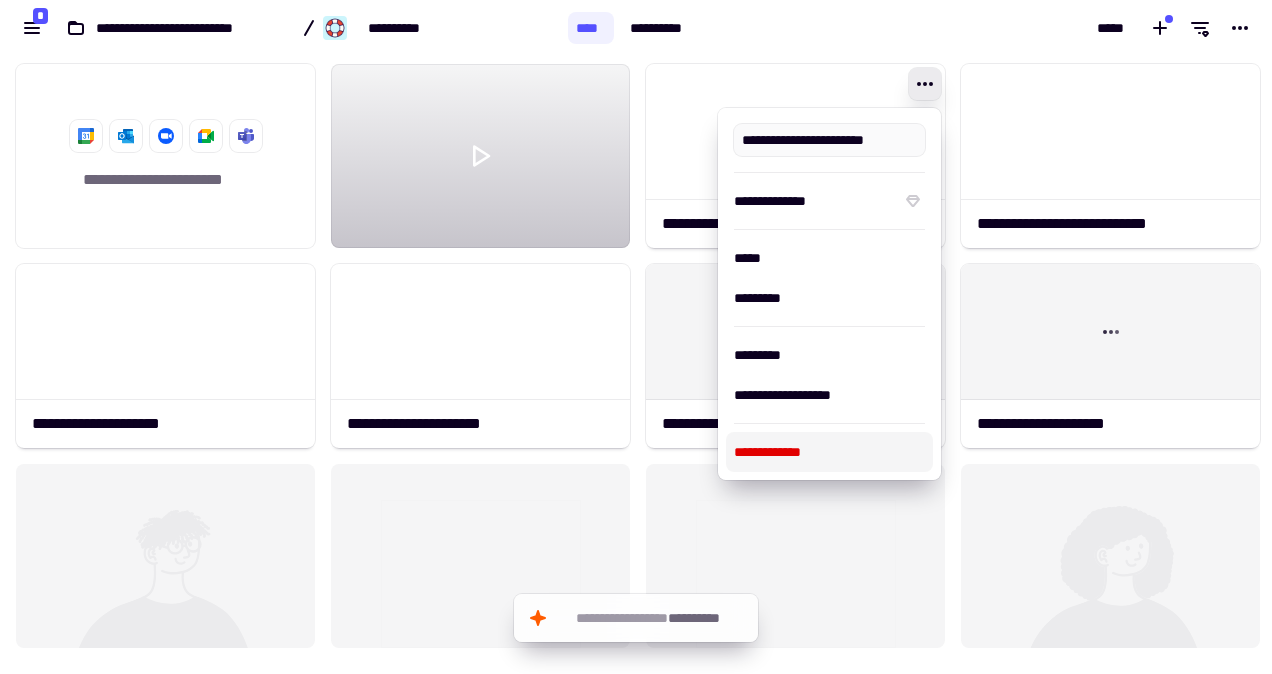 click on "**********" at bounding box center [829, 452] 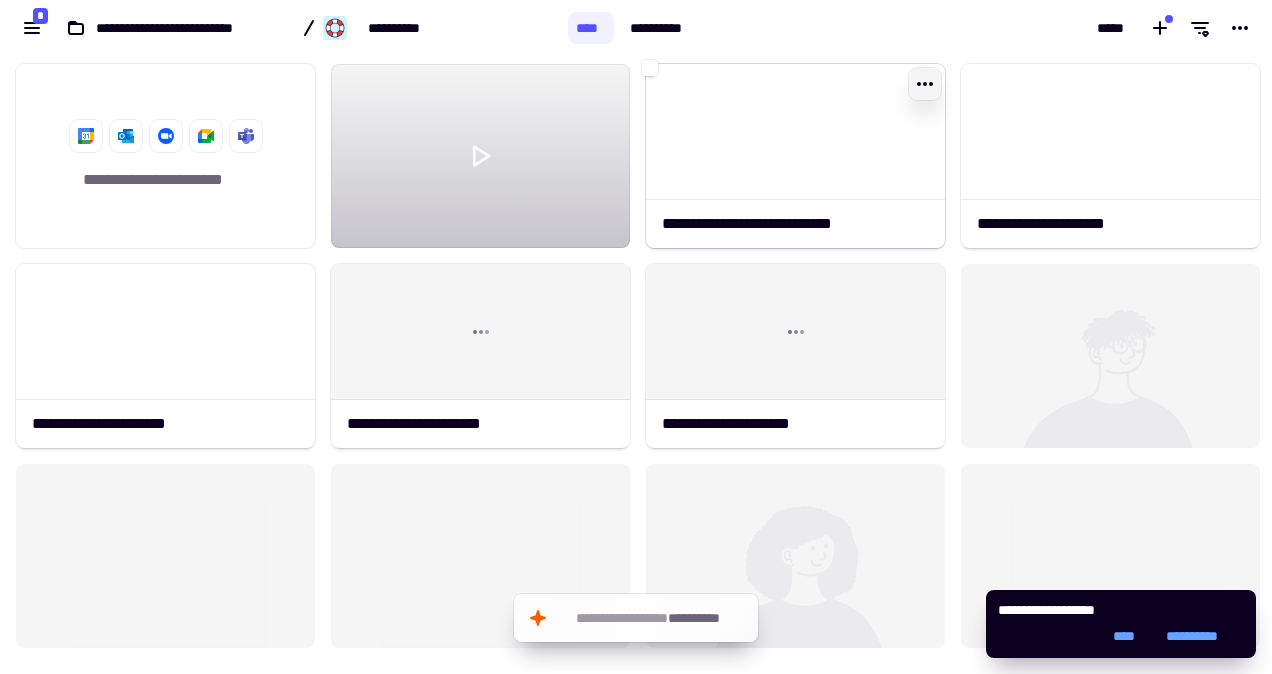 click 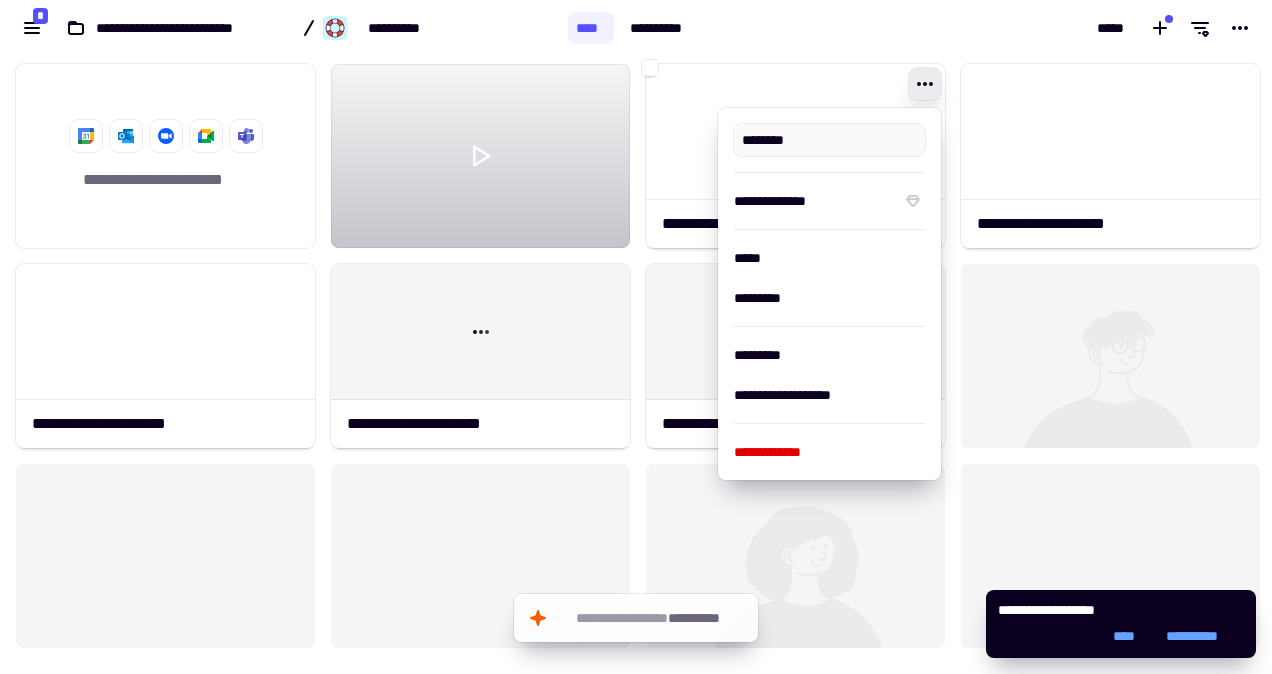 type on "**********" 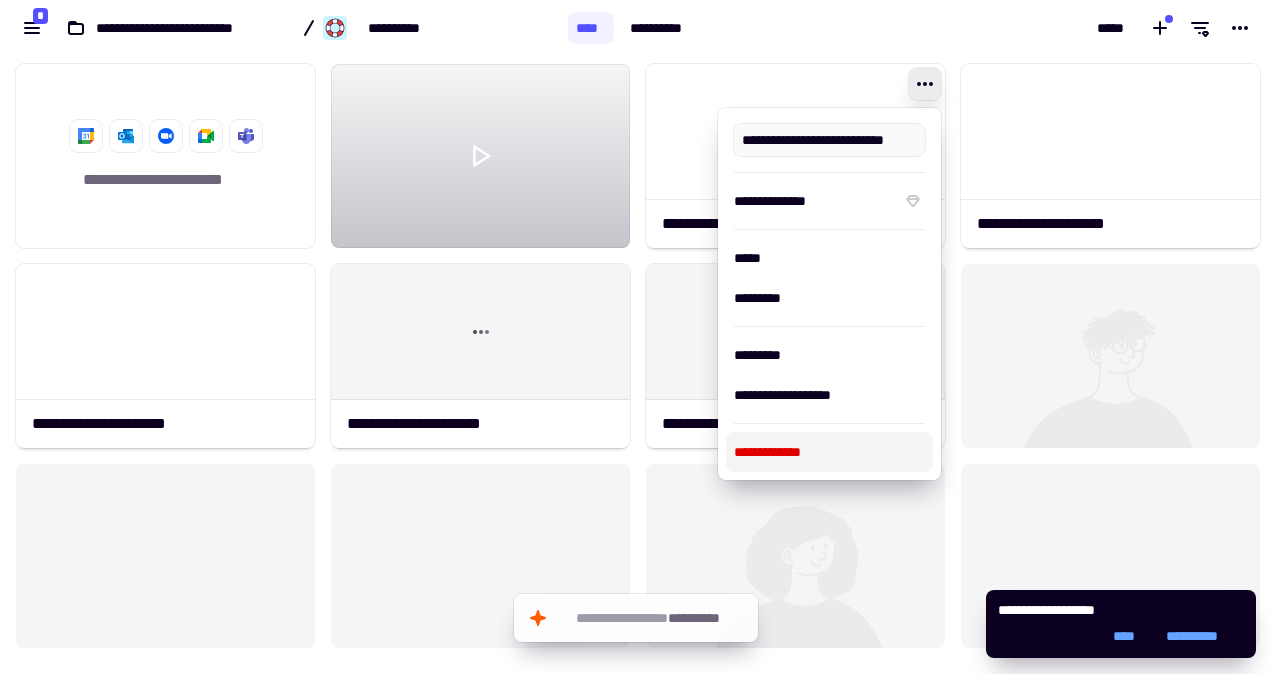 click on "**********" at bounding box center (829, 452) 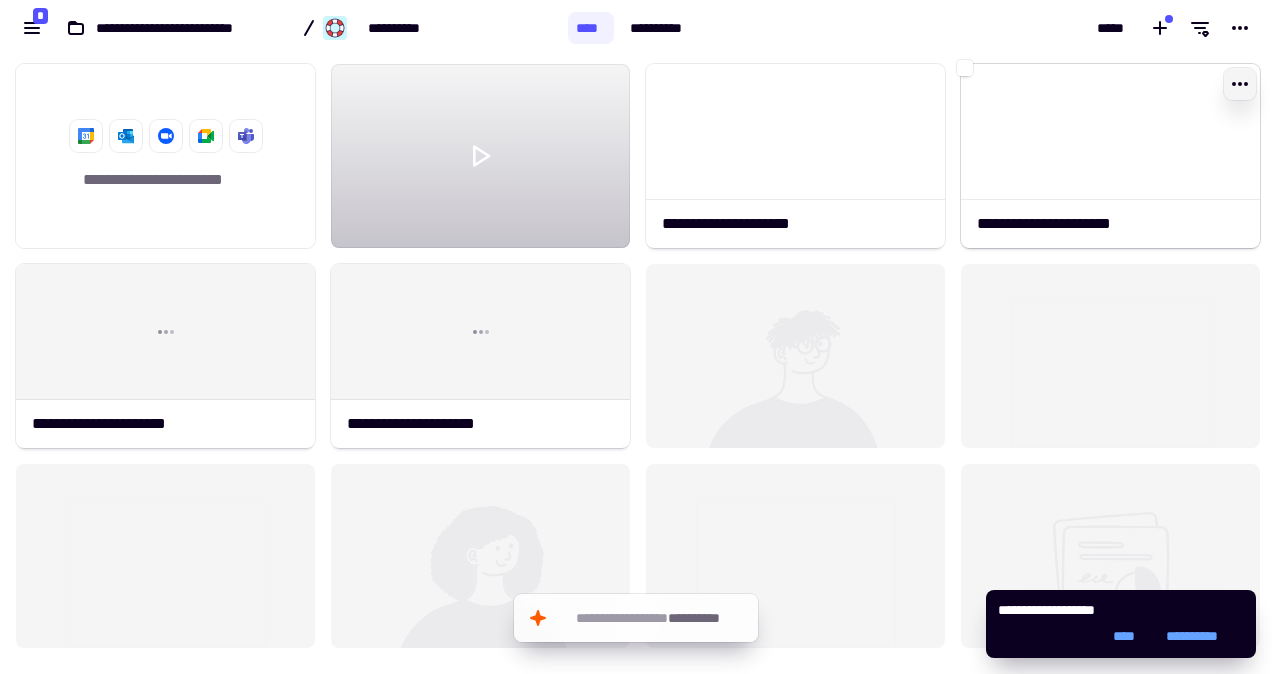 click 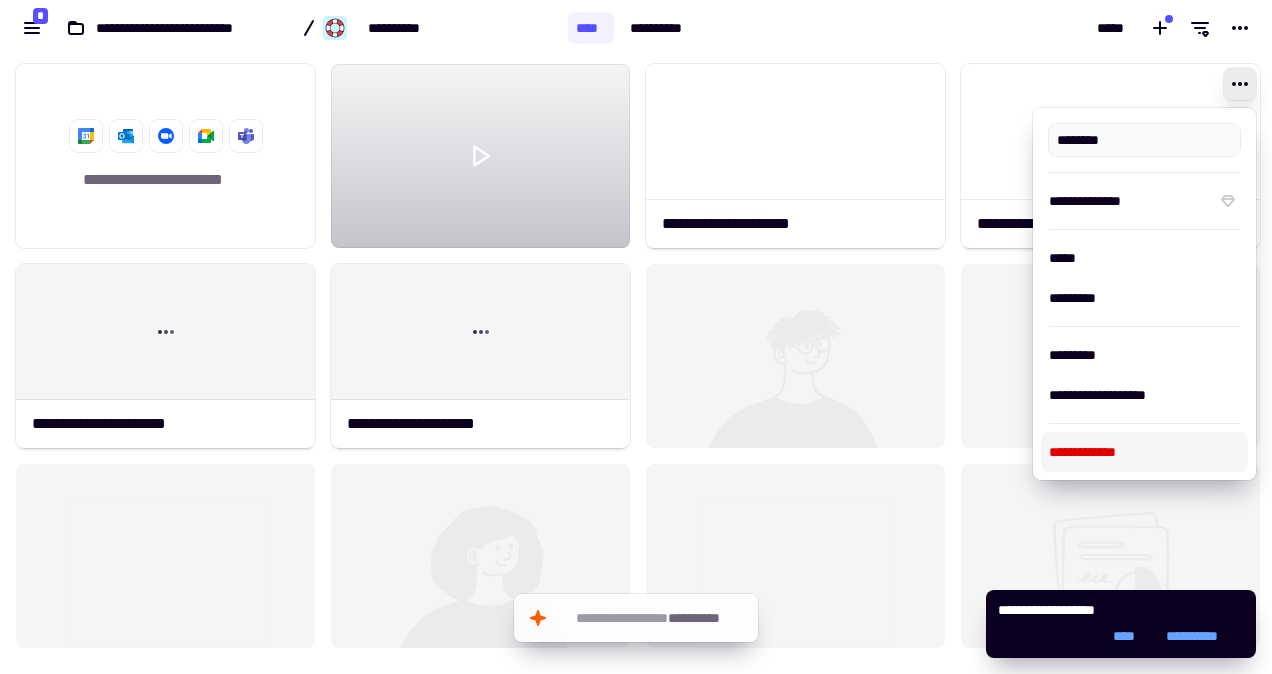 type on "**********" 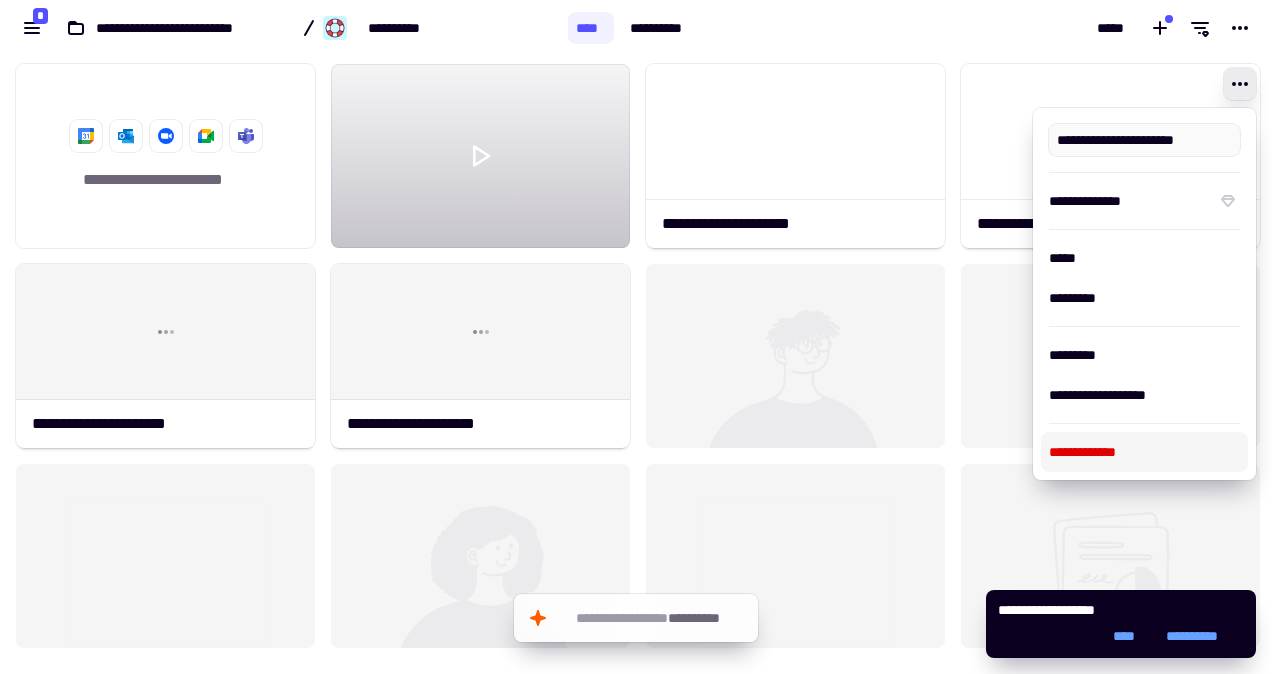 click on "**********" at bounding box center (1144, 452) 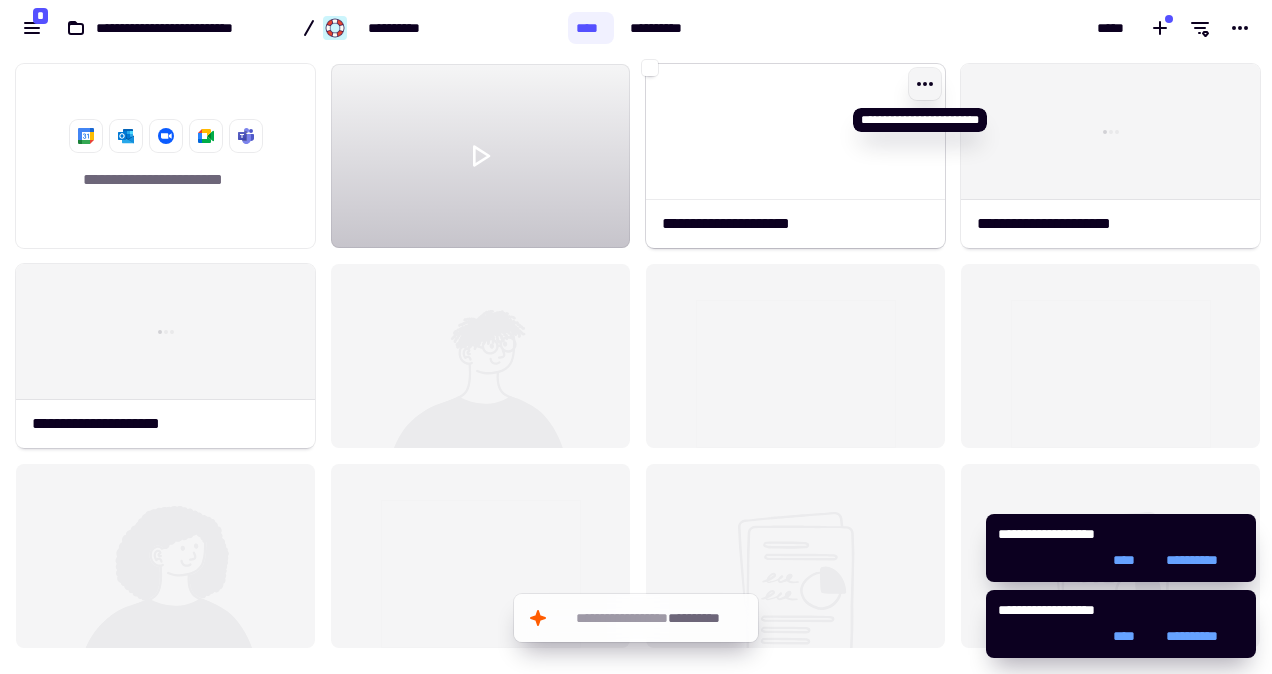 click 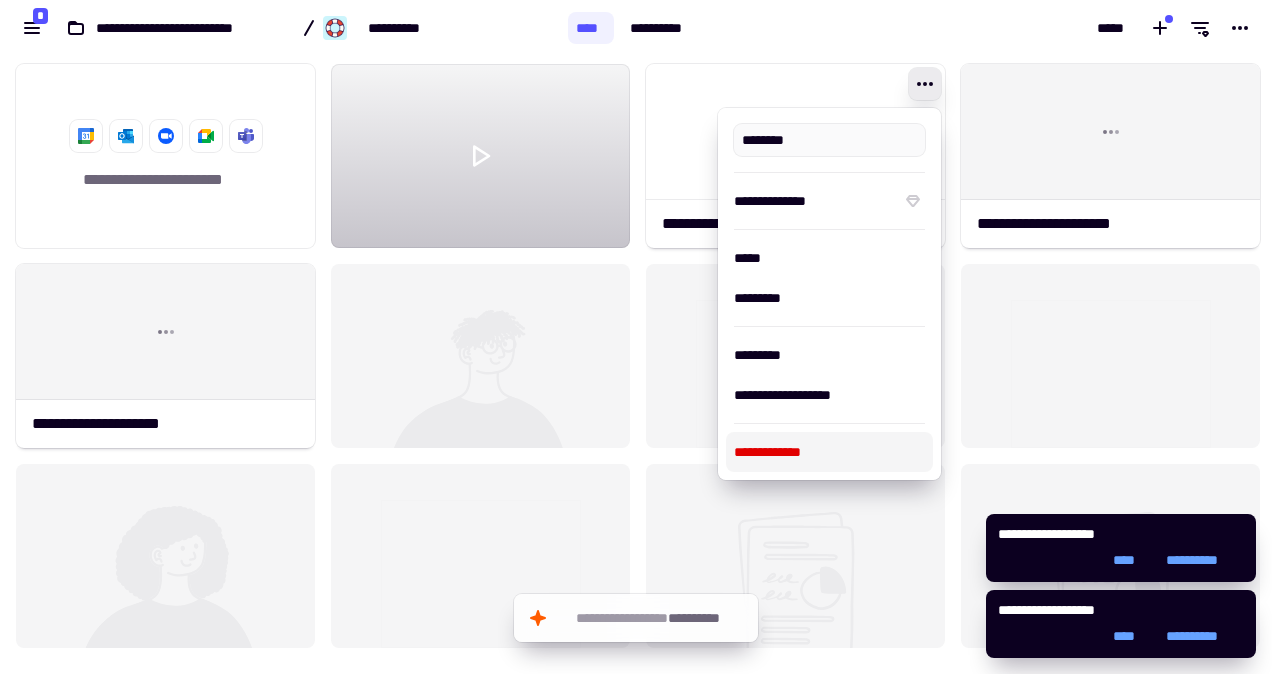 type on "**********" 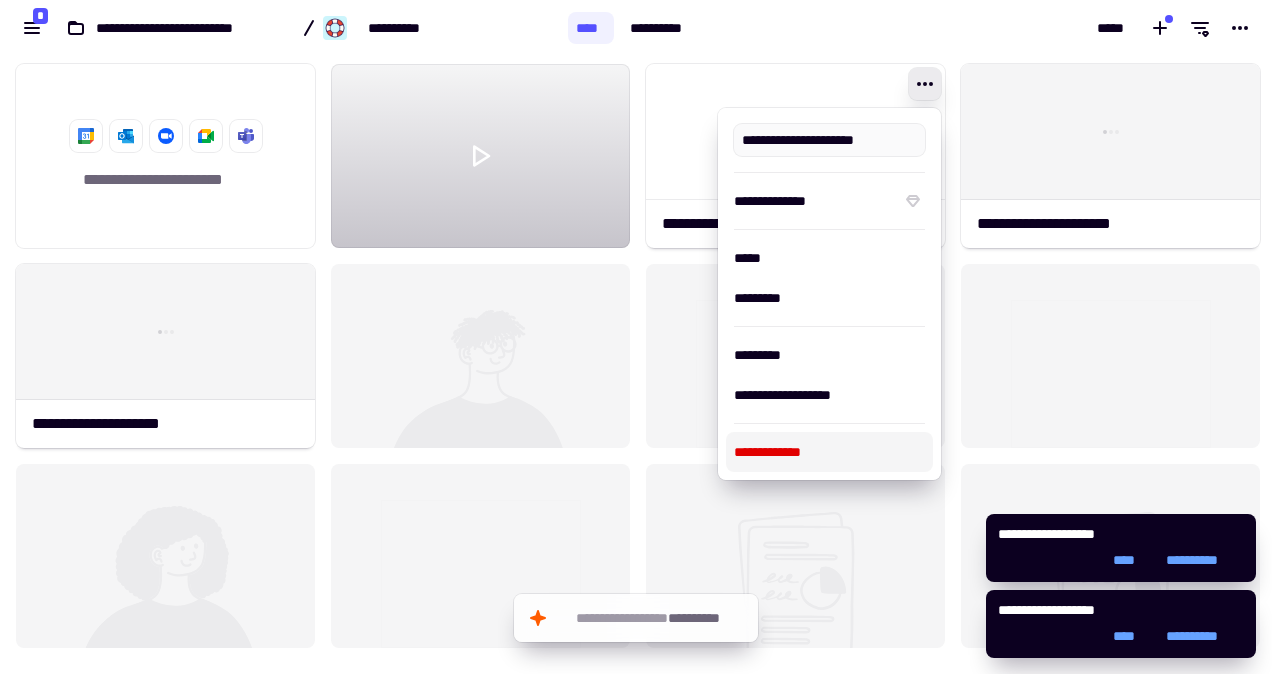 click on "**********" at bounding box center (829, 452) 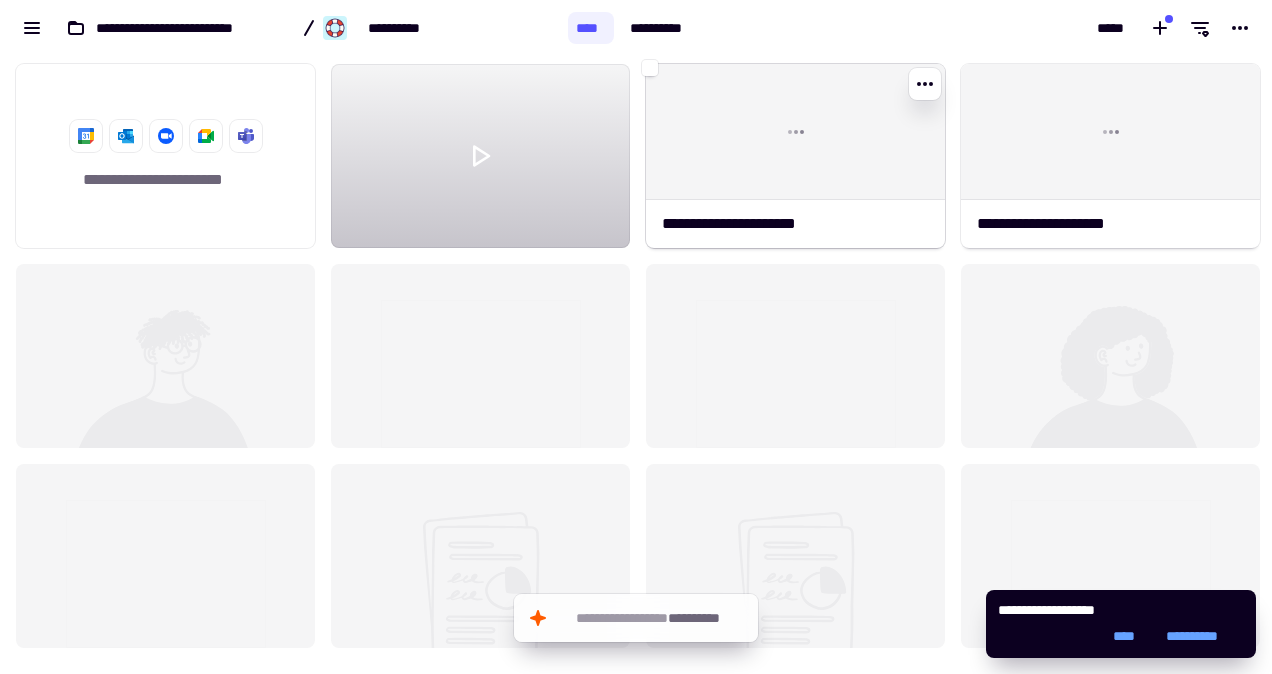 click 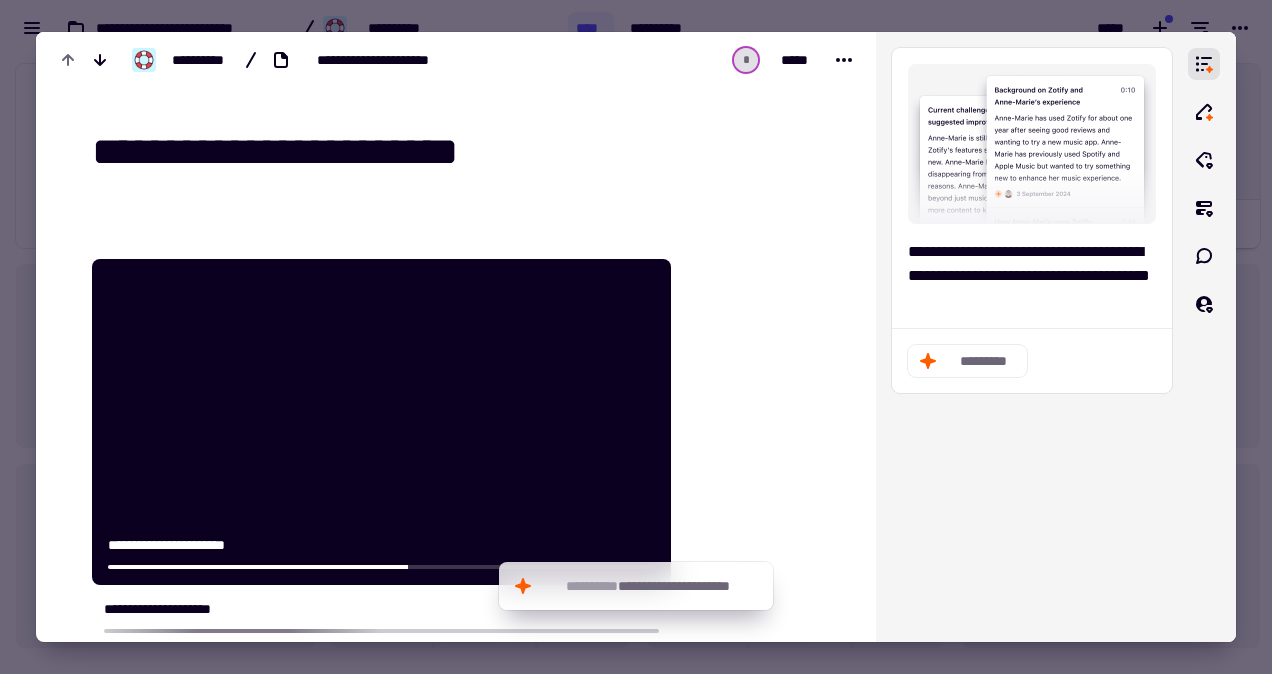 click at bounding box center [636, 337] 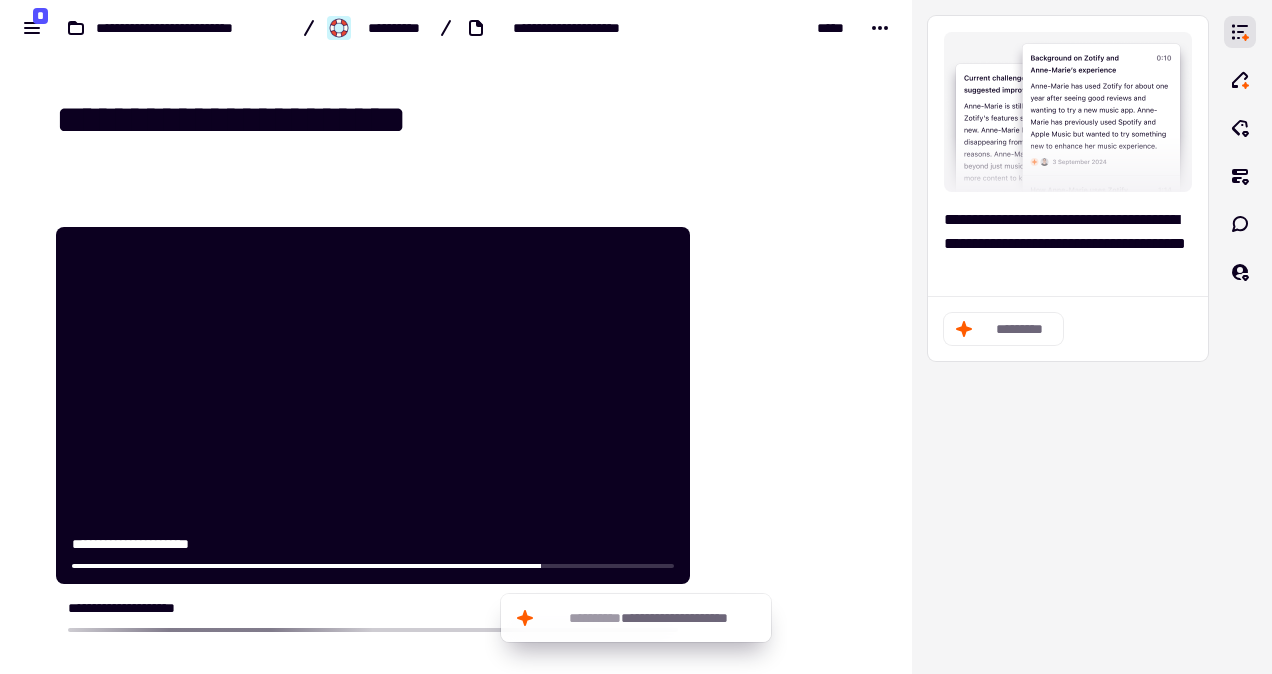 scroll, scrollTop: 0, scrollLeft: 0, axis: both 